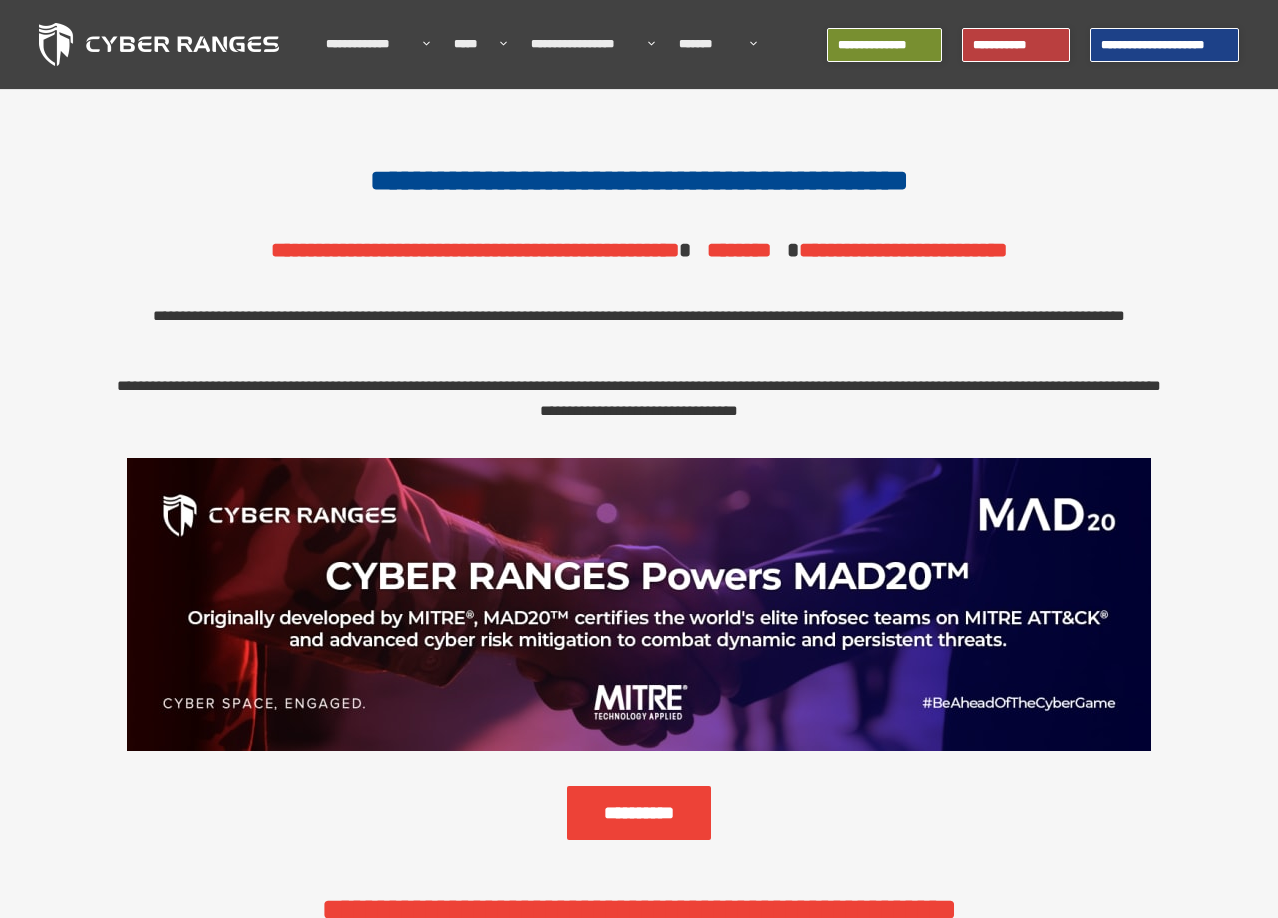 scroll, scrollTop: 0, scrollLeft: 0, axis: both 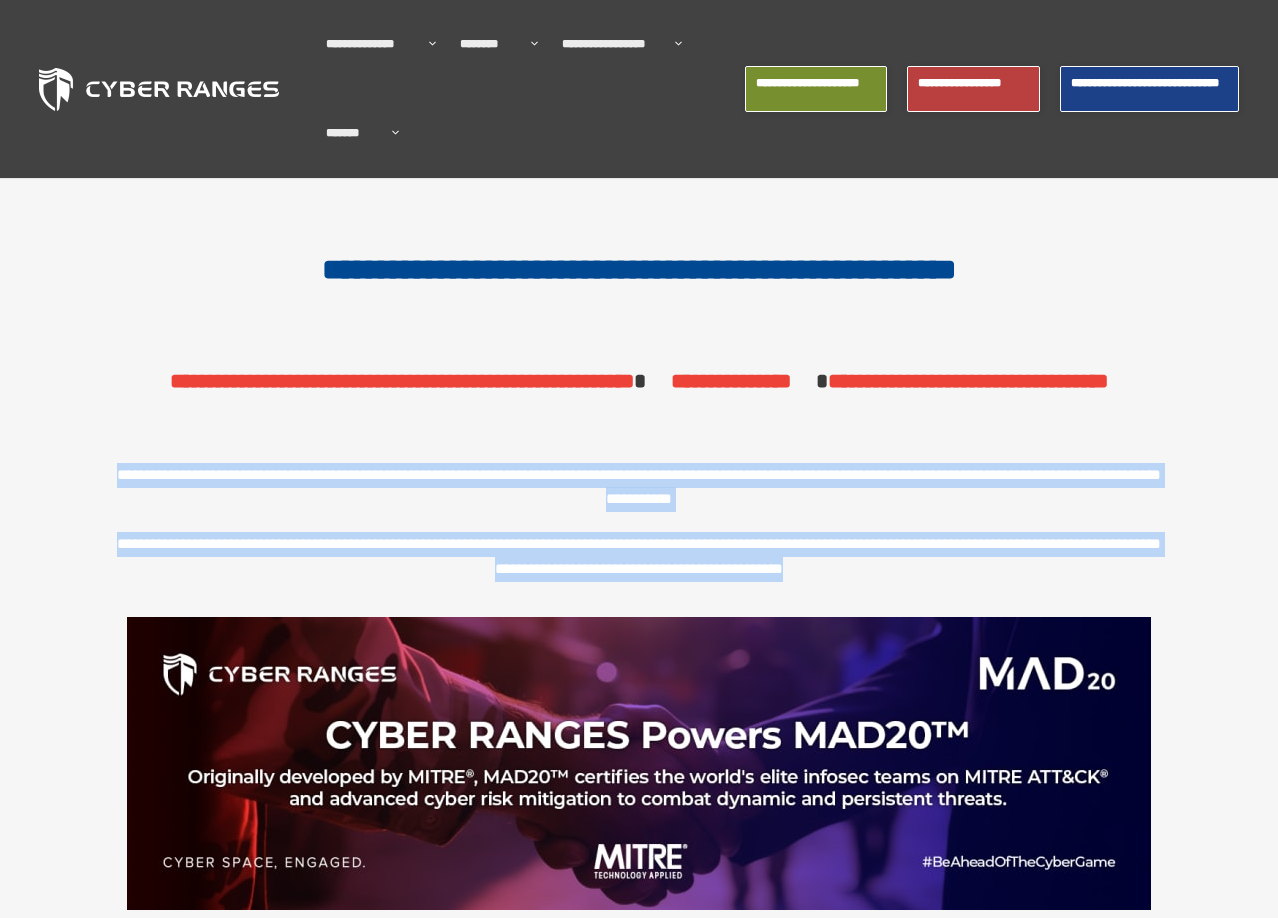 drag, startPoint x: 136, startPoint y: 469, endPoint x: 1001, endPoint y: 572, distance: 871.1108 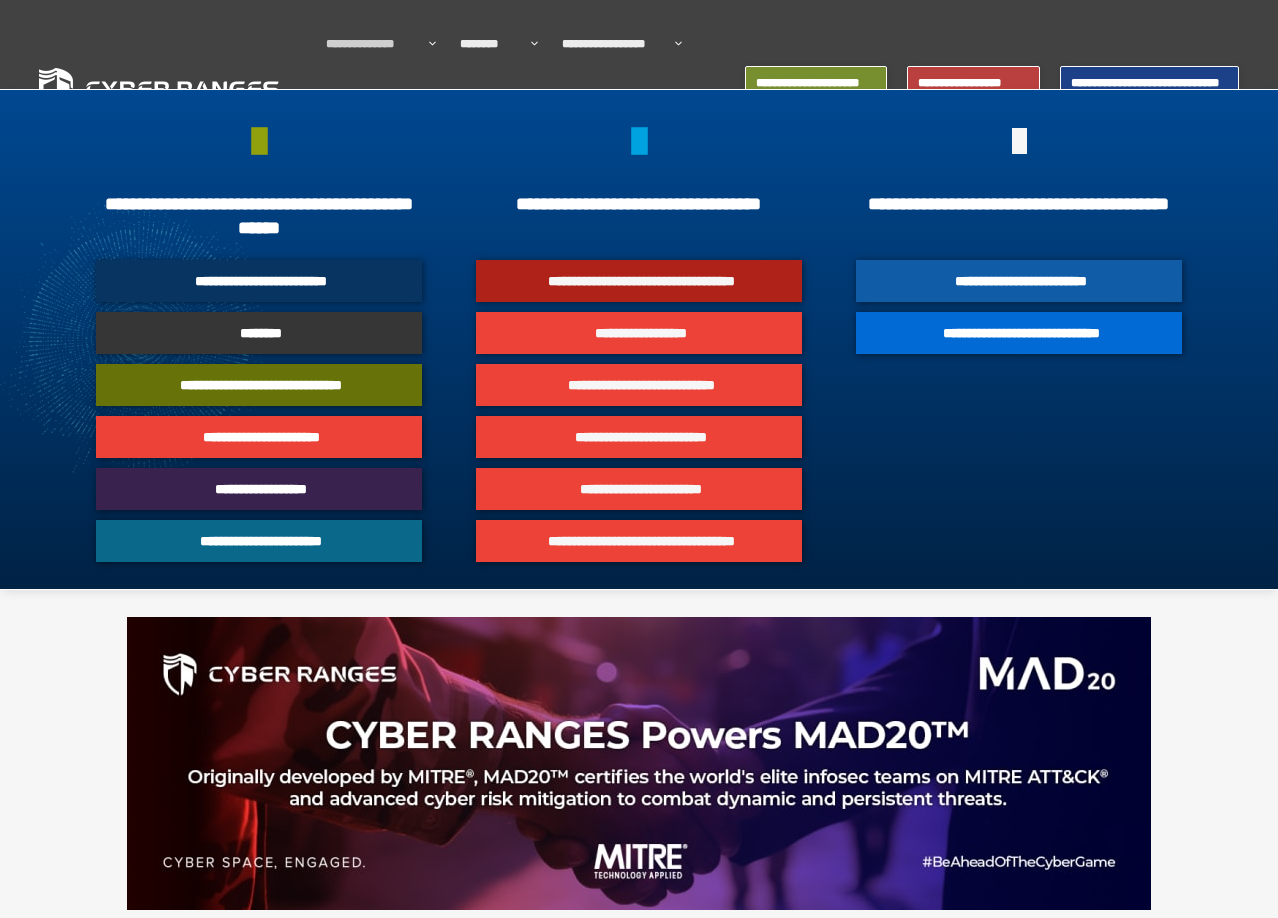 click on "**********" at bounding box center (1021, 281) 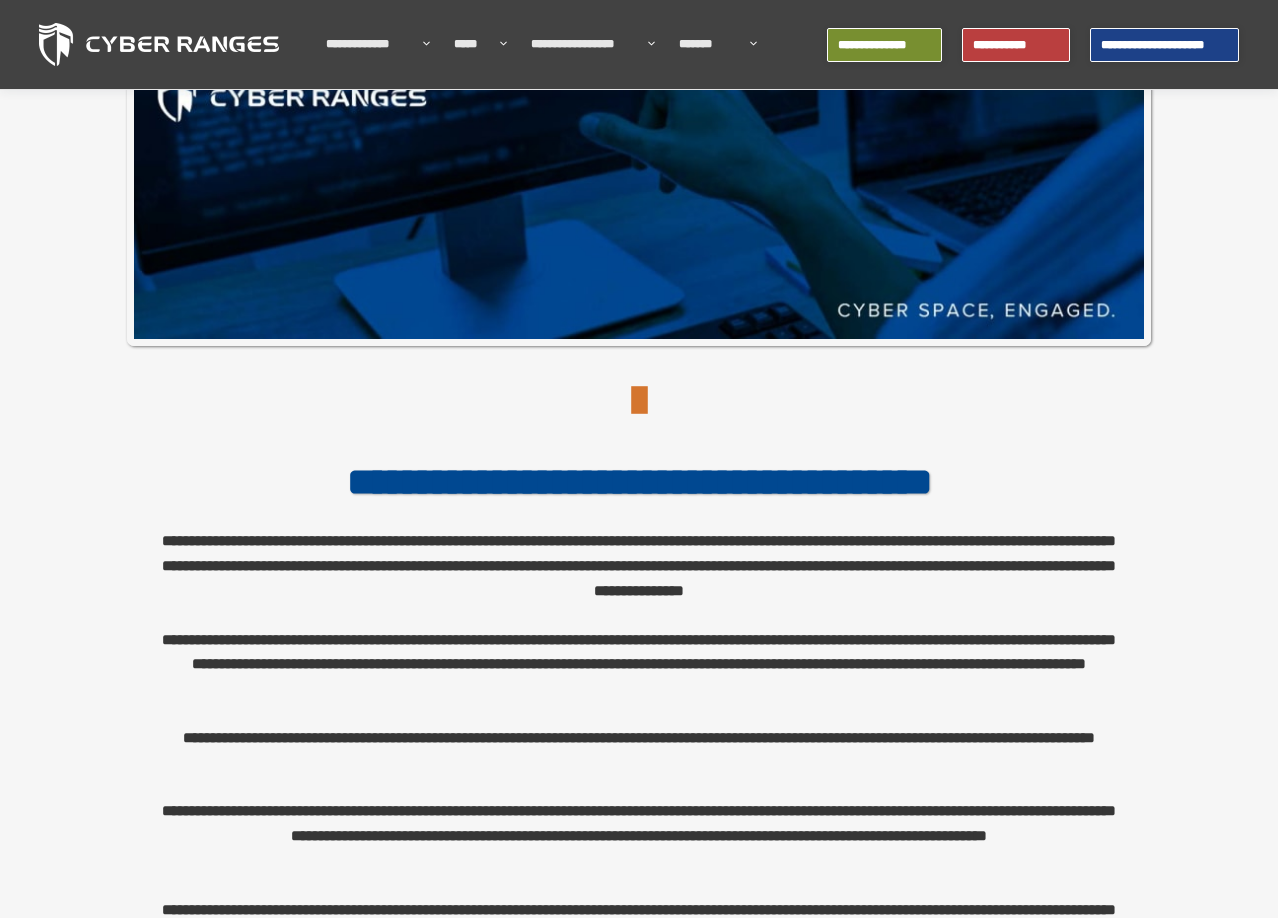 scroll, scrollTop: 102, scrollLeft: 0, axis: vertical 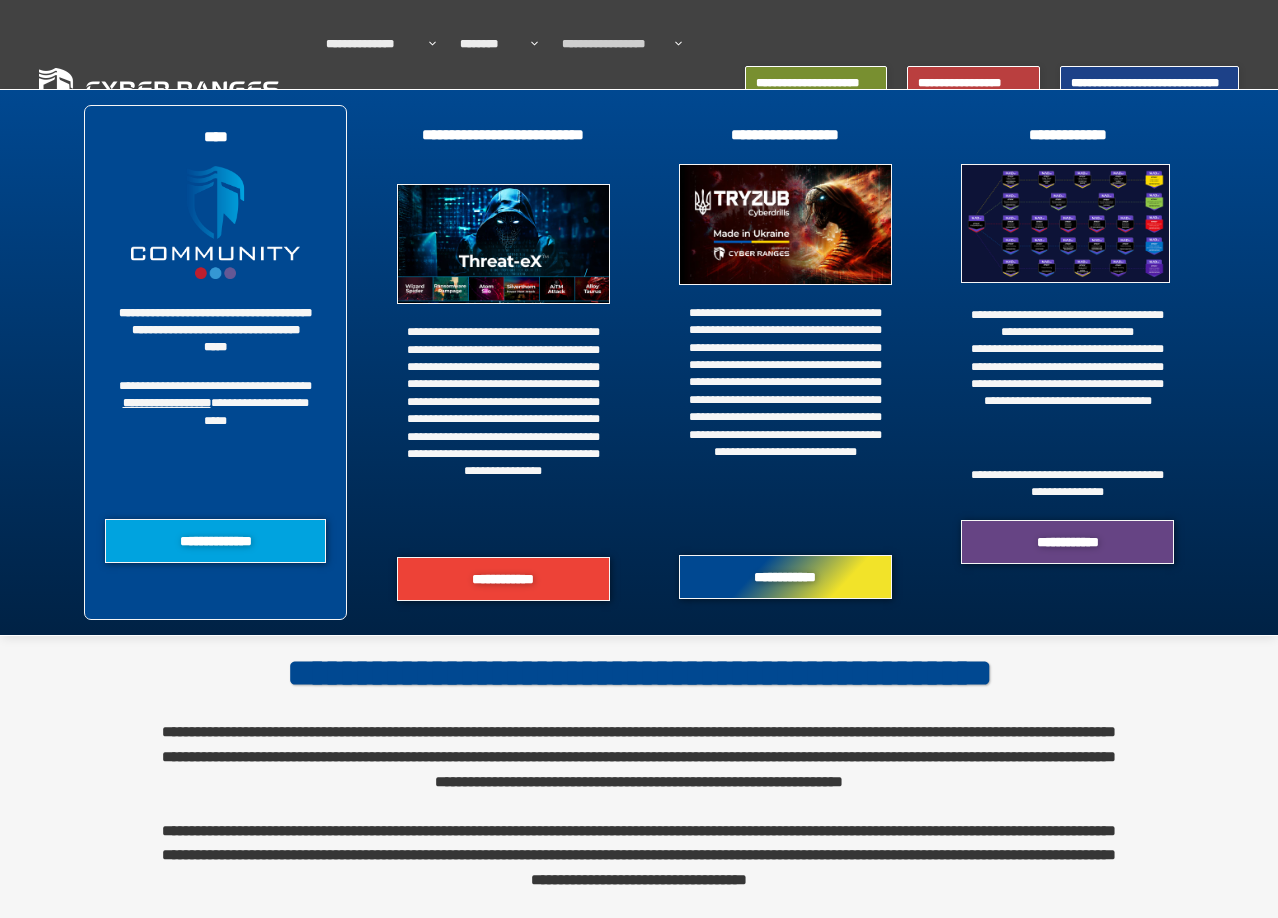 click at bounding box center (1065, 223) 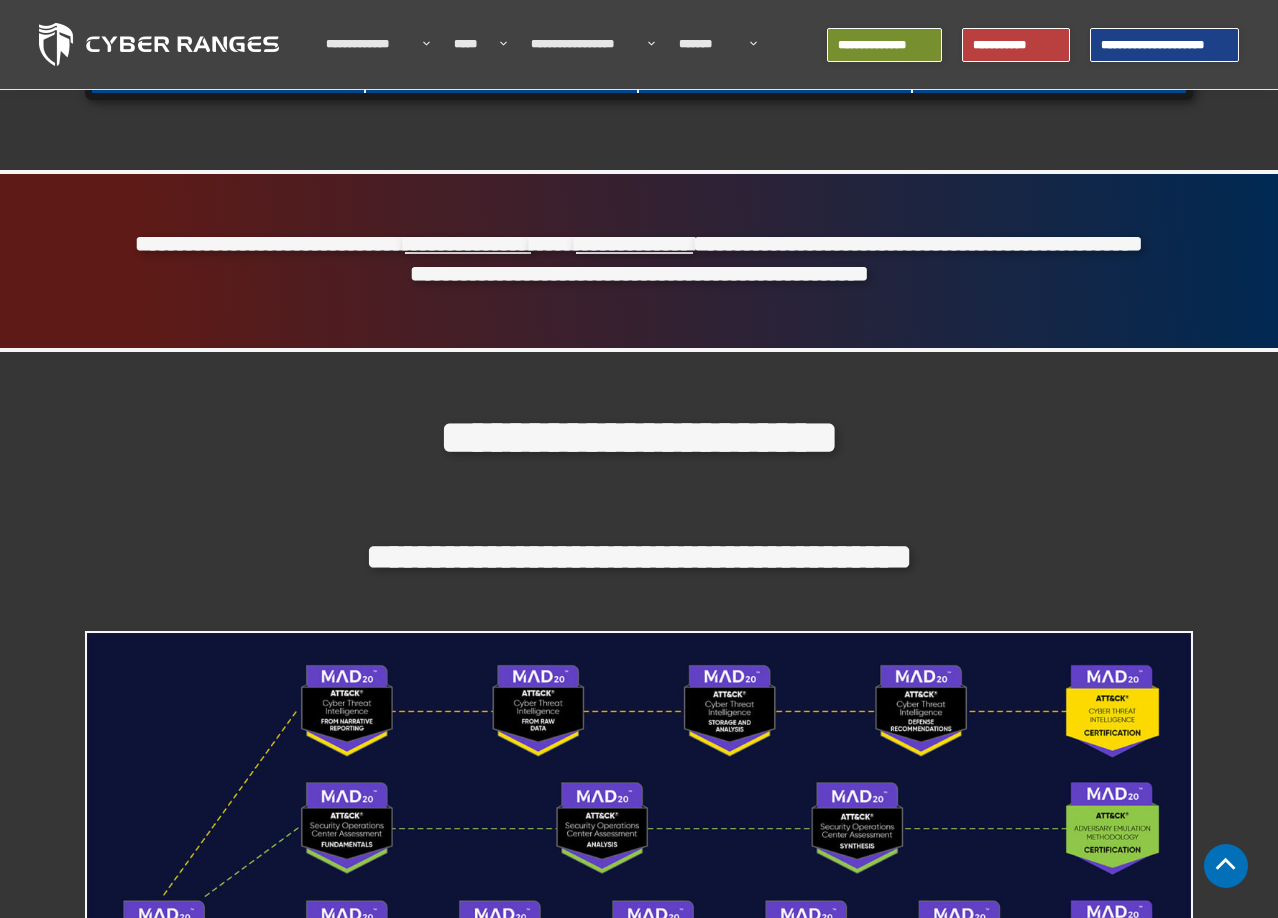 scroll, scrollTop: 2448, scrollLeft: 0, axis: vertical 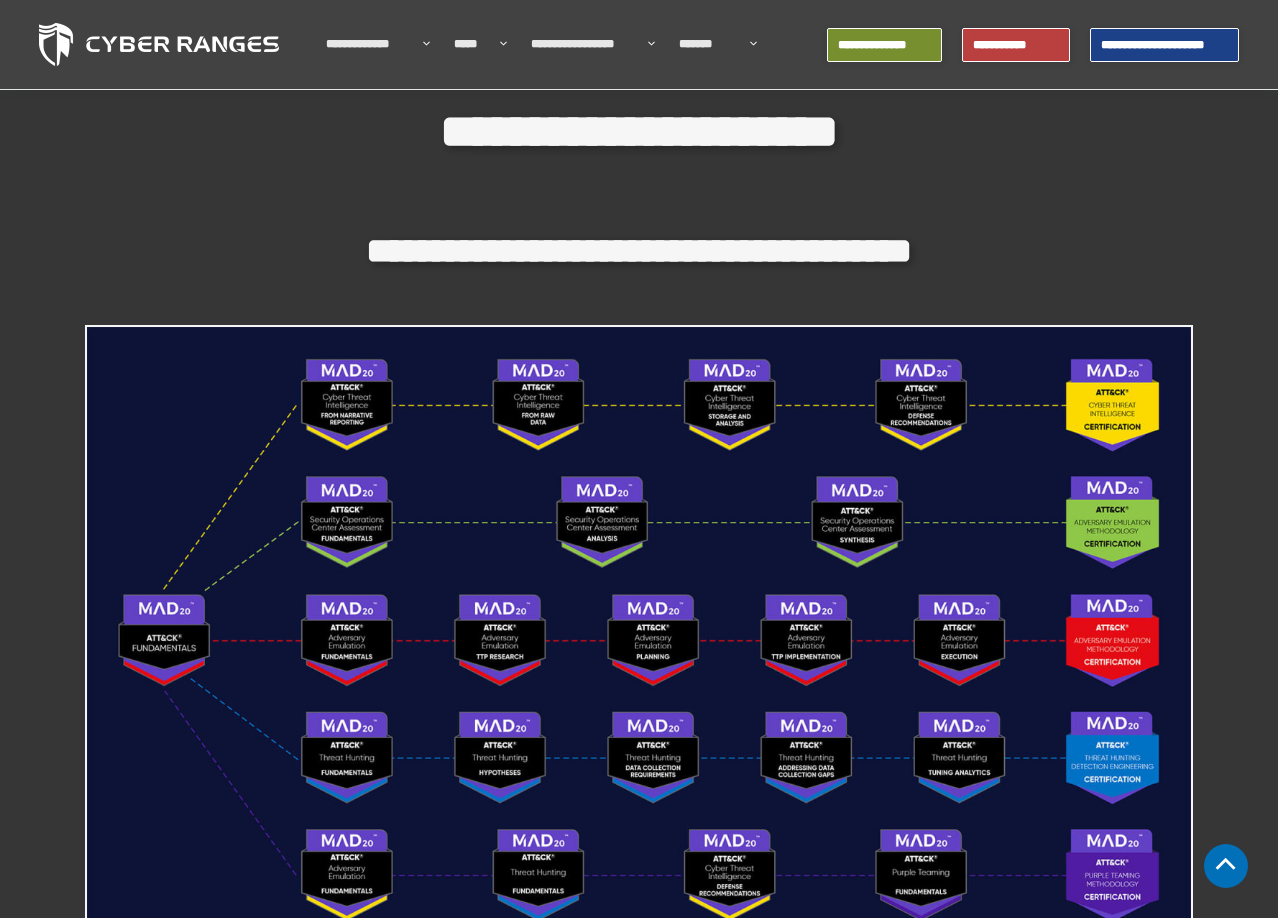 click at bounding box center [639, 637] 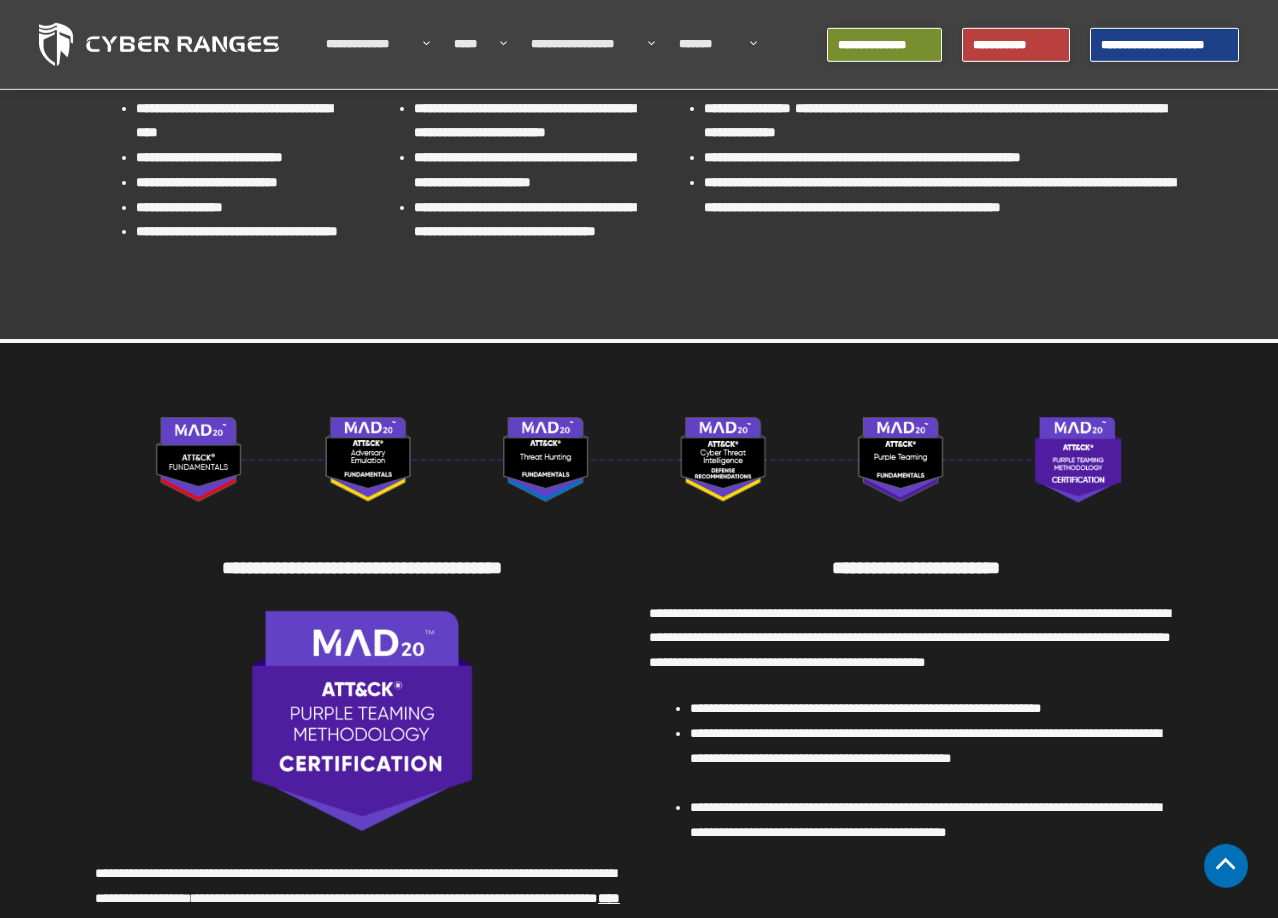 scroll, scrollTop: 7446, scrollLeft: 0, axis: vertical 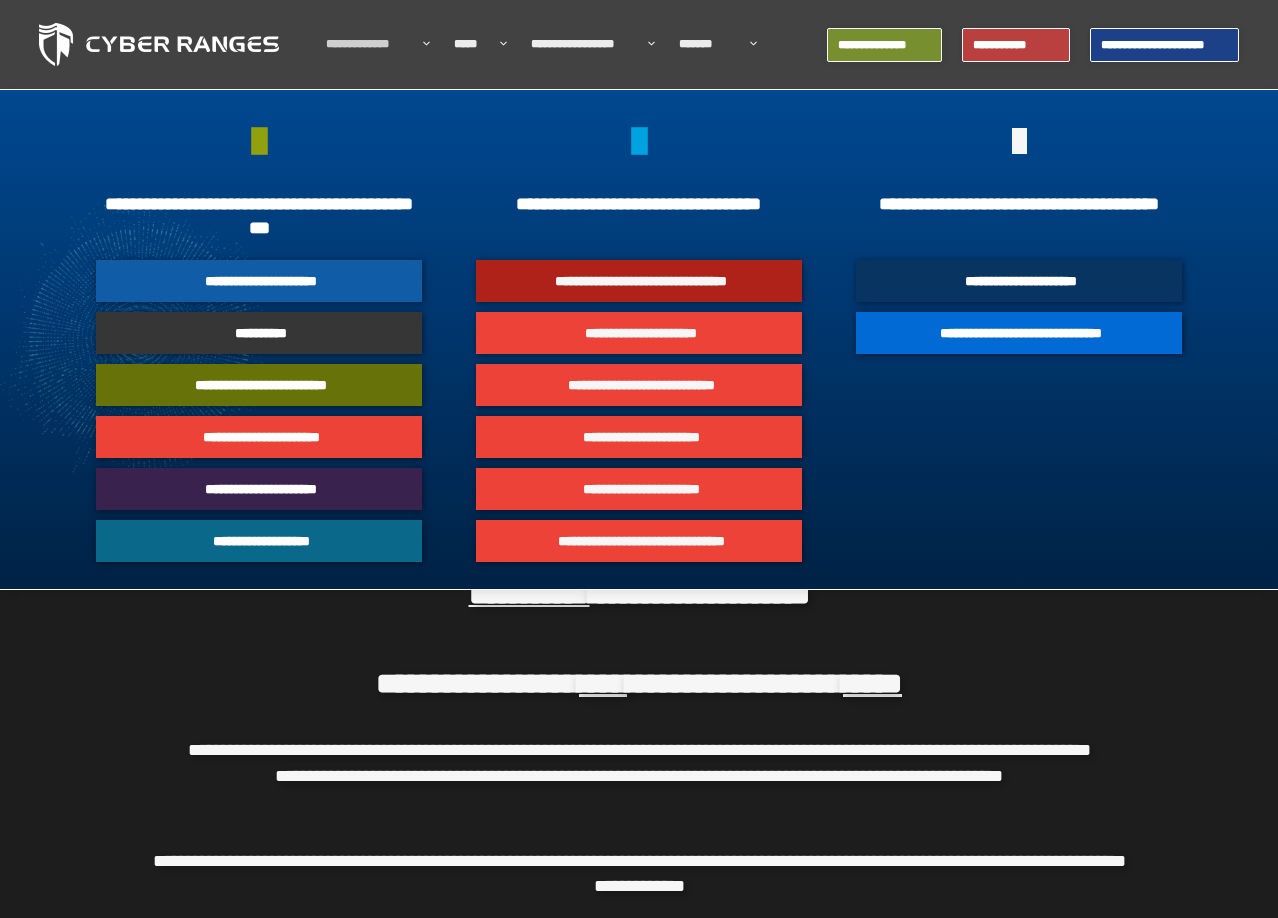 click on "**********" at bounding box center [261, 281] 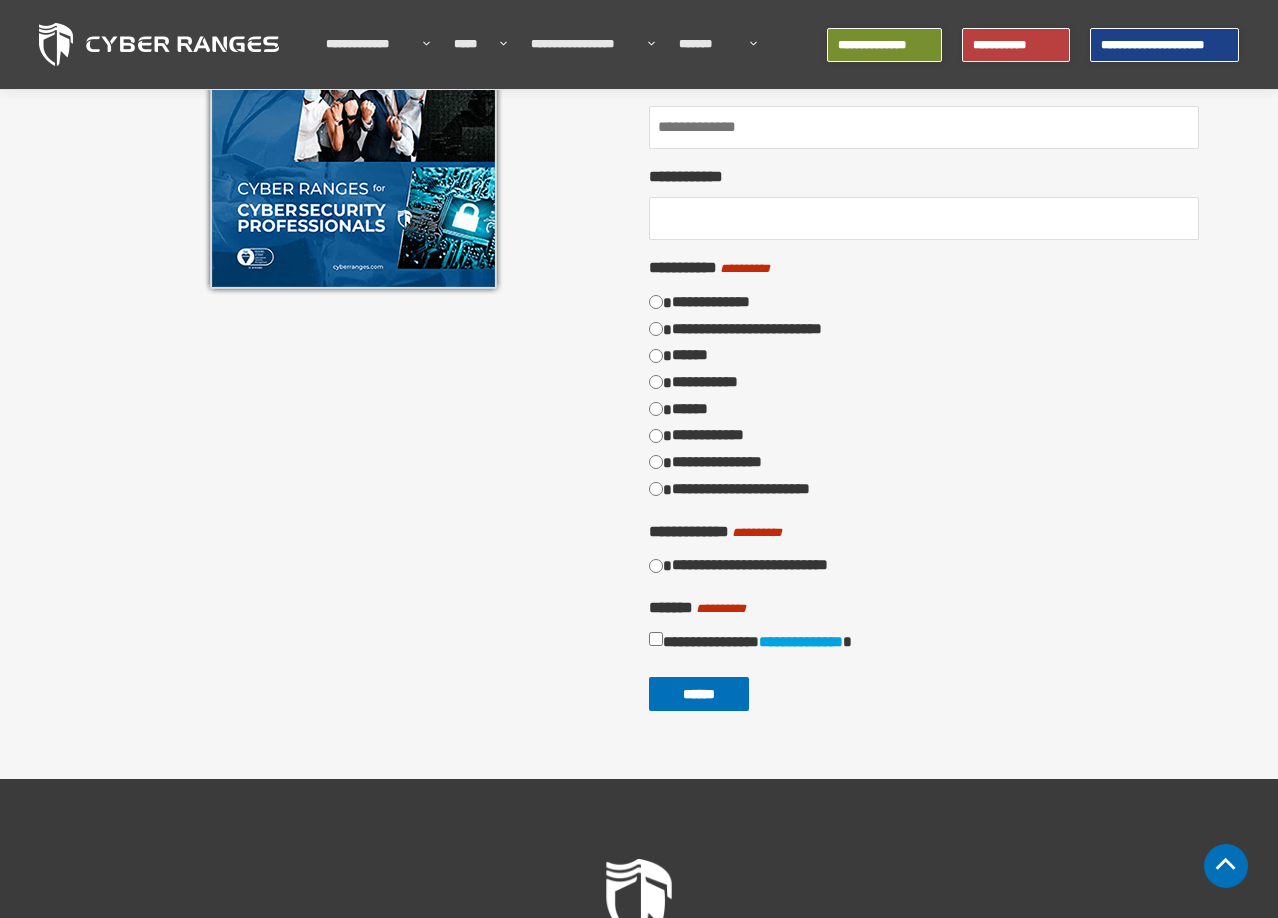 scroll, scrollTop: 816, scrollLeft: 0, axis: vertical 